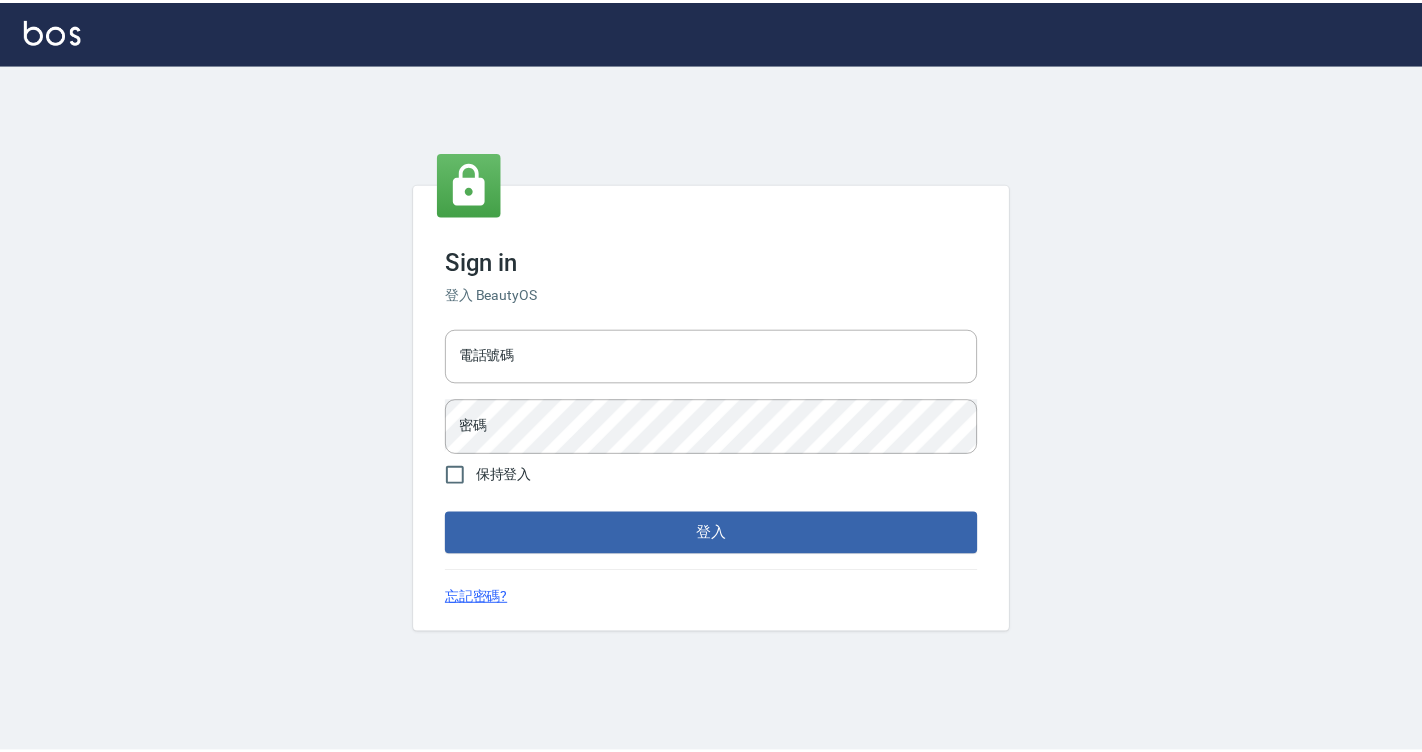 scroll, scrollTop: 0, scrollLeft: 0, axis: both 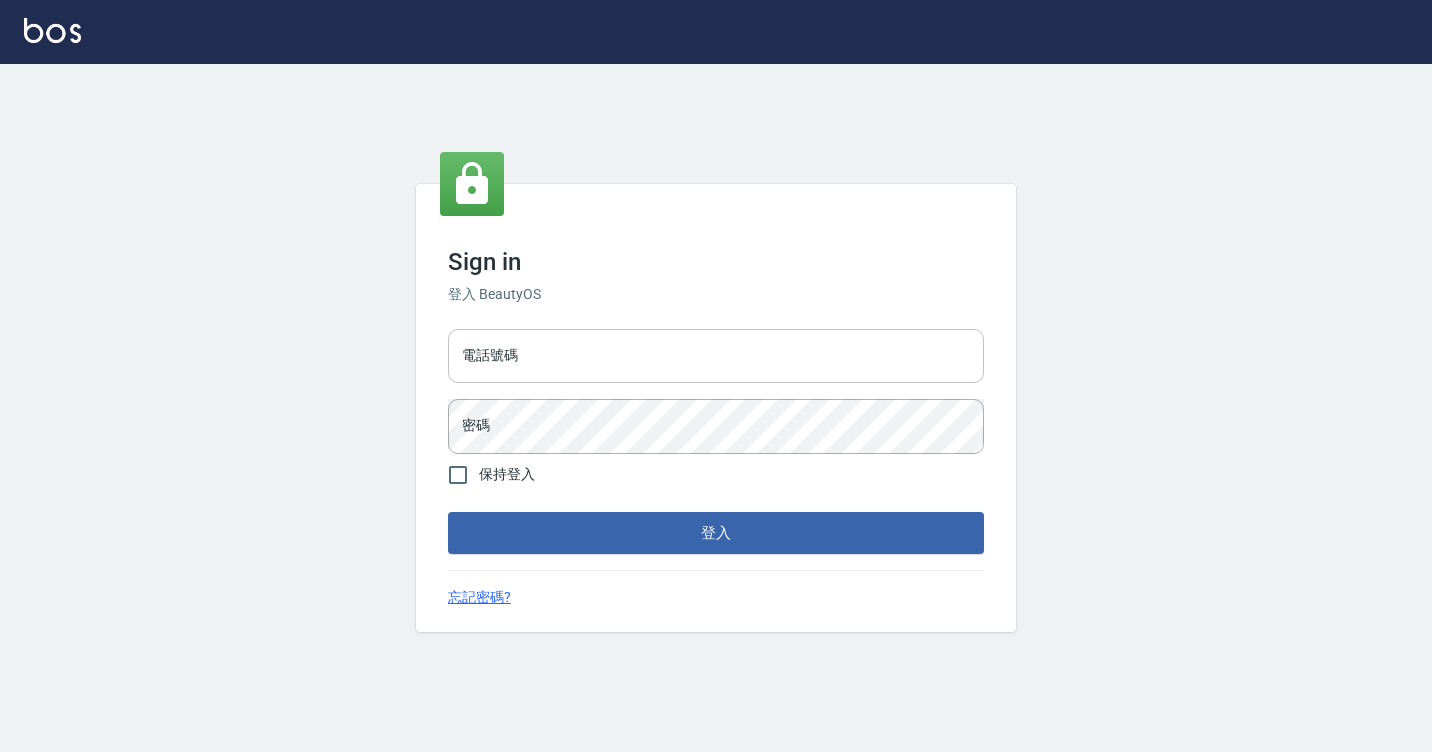 click on "電話號碼" at bounding box center (716, 356) 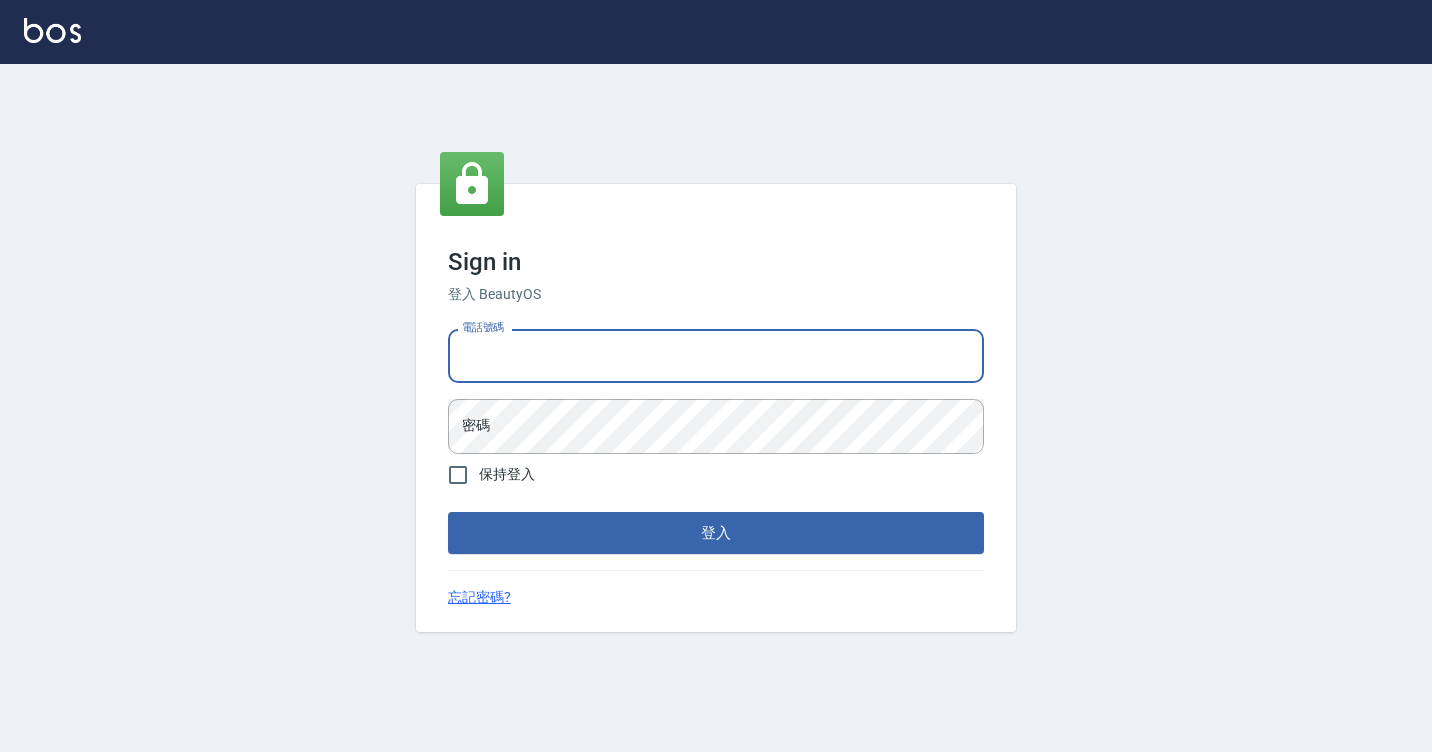 type on "[NUMBER]" 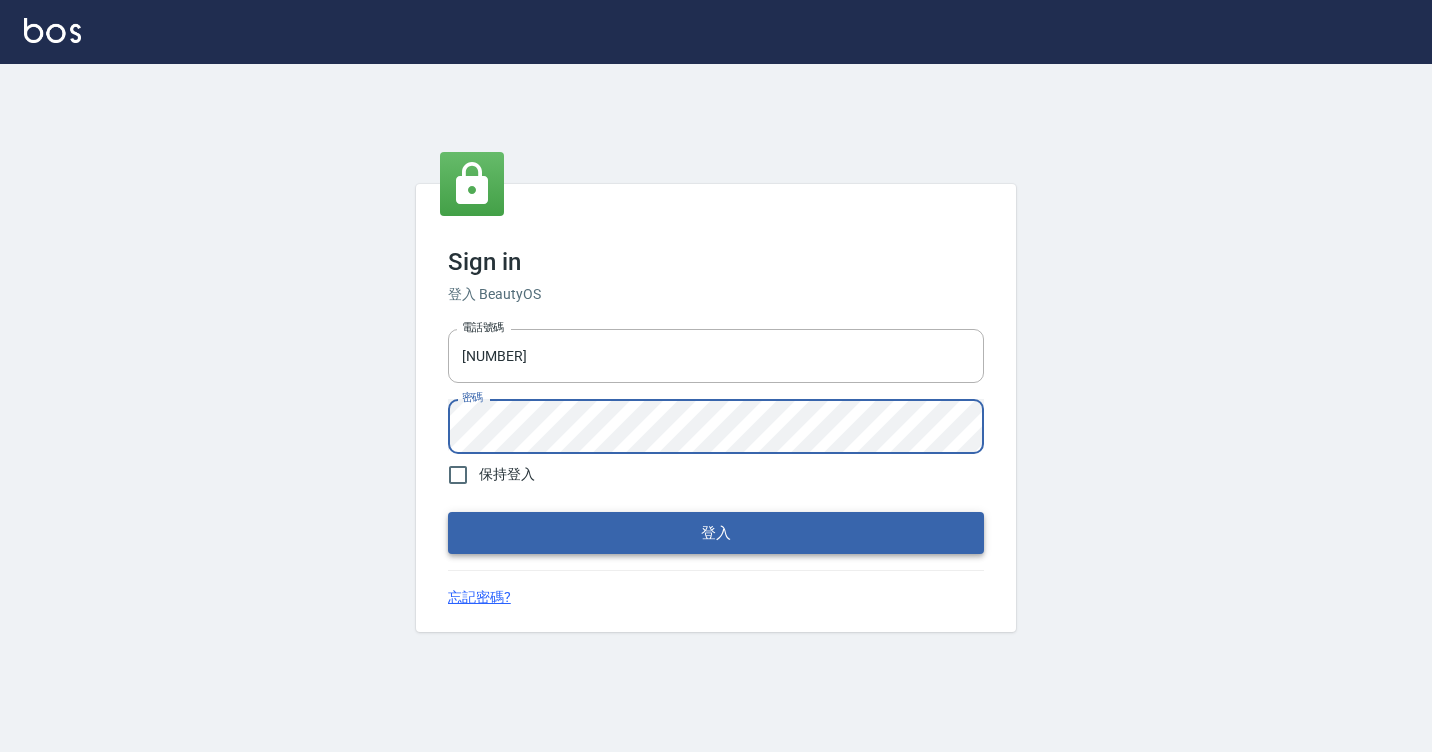 click on "登入" at bounding box center (716, 533) 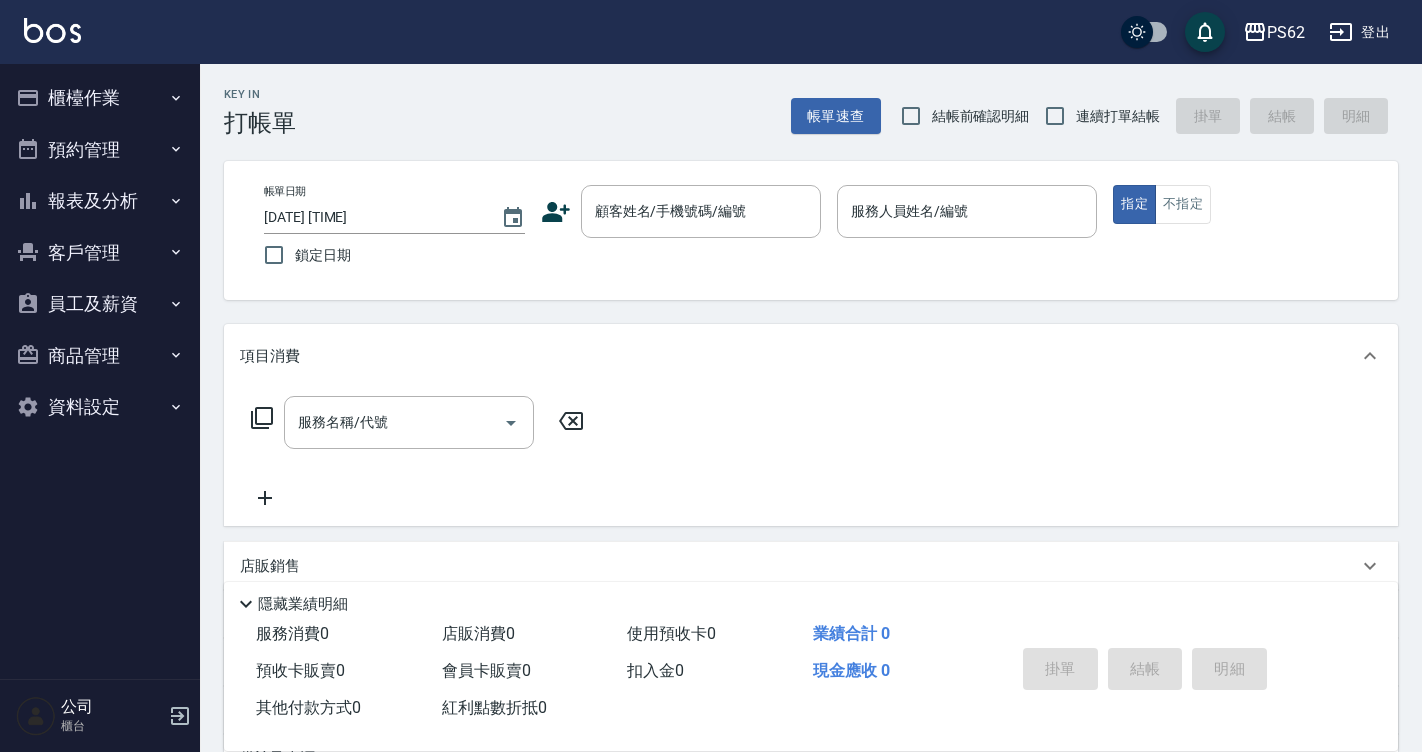 click on "櫃檯作業" at bounding box center [100, 98] 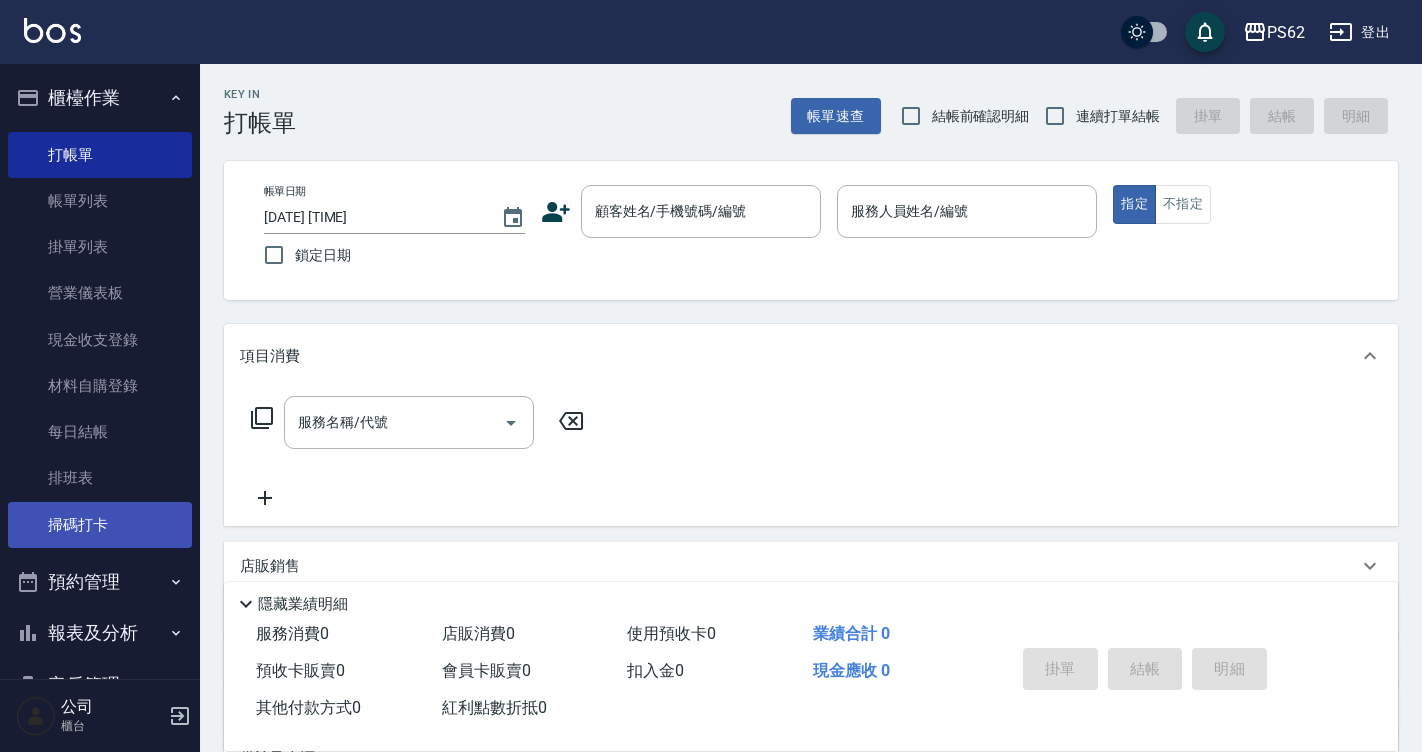 click on "掃碼打卡" at bounding box center (100, 525) 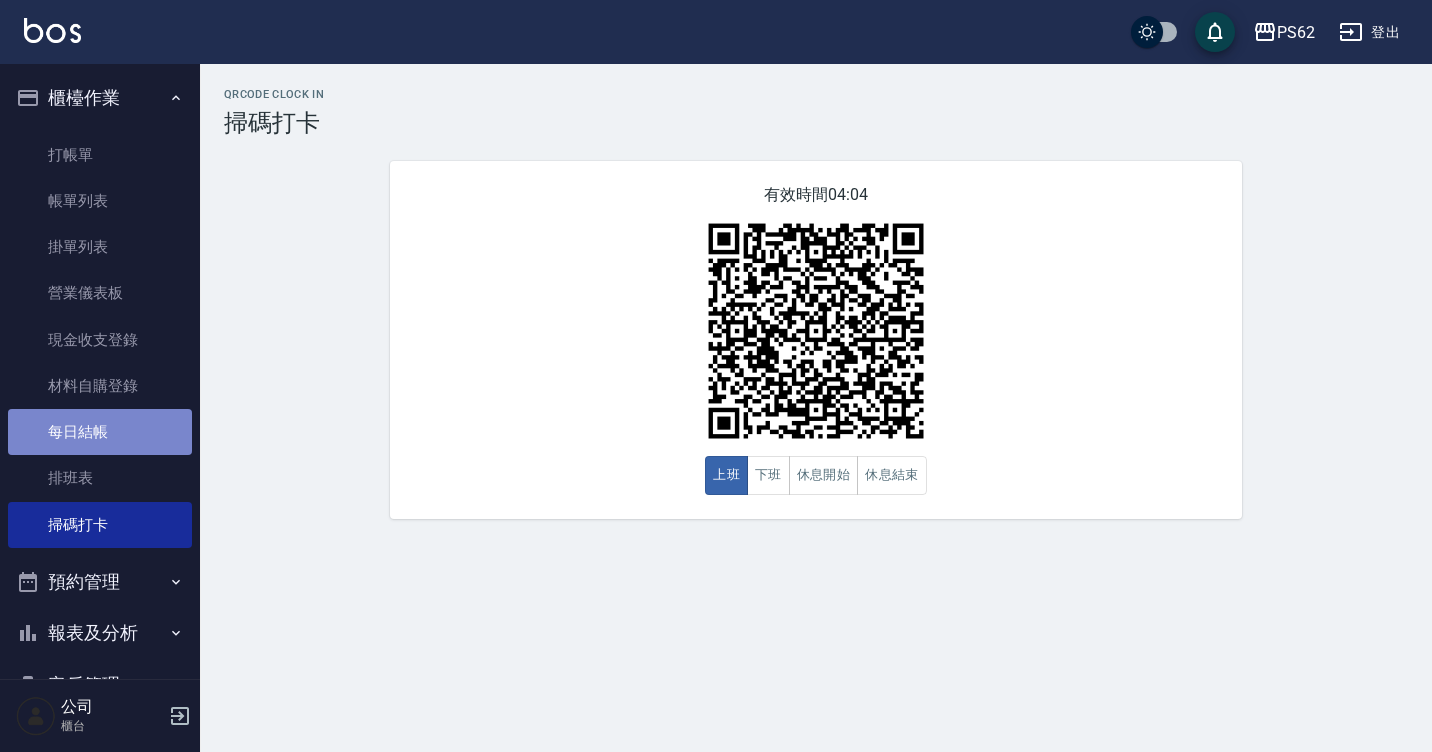 click on "每日結帳" at bounding box center (100, 432) 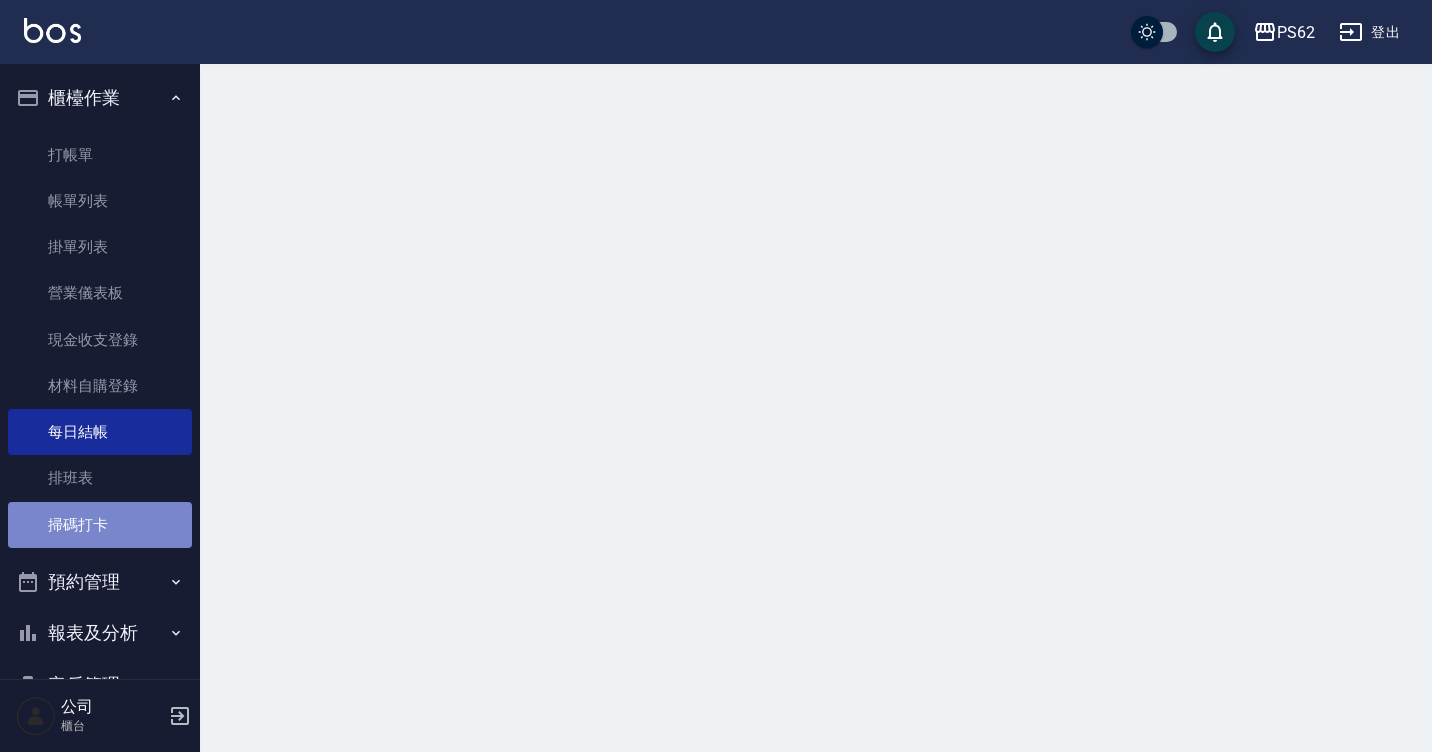 click on "掃碼打卡" at bounding box center [100, 525] 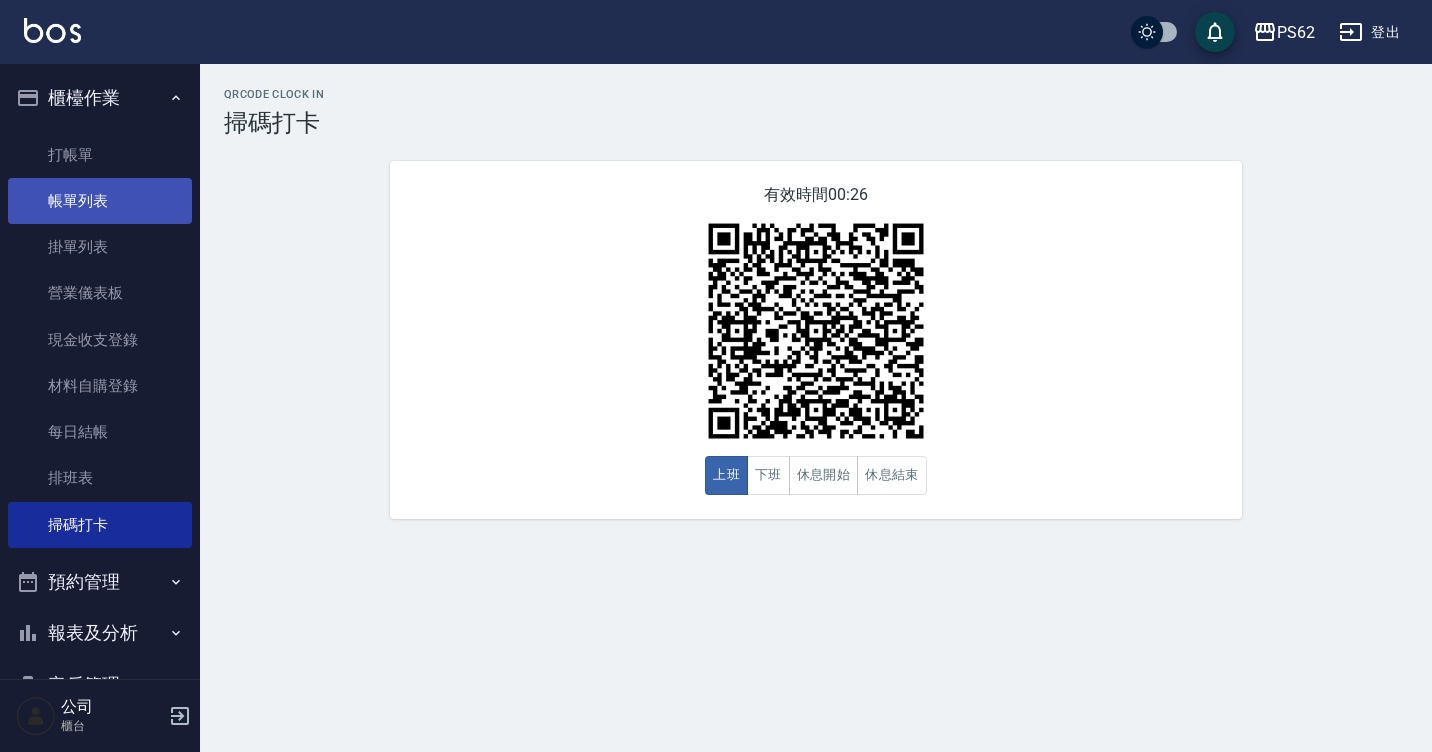 click on "帳單列表" at bounding box center [100, 201] 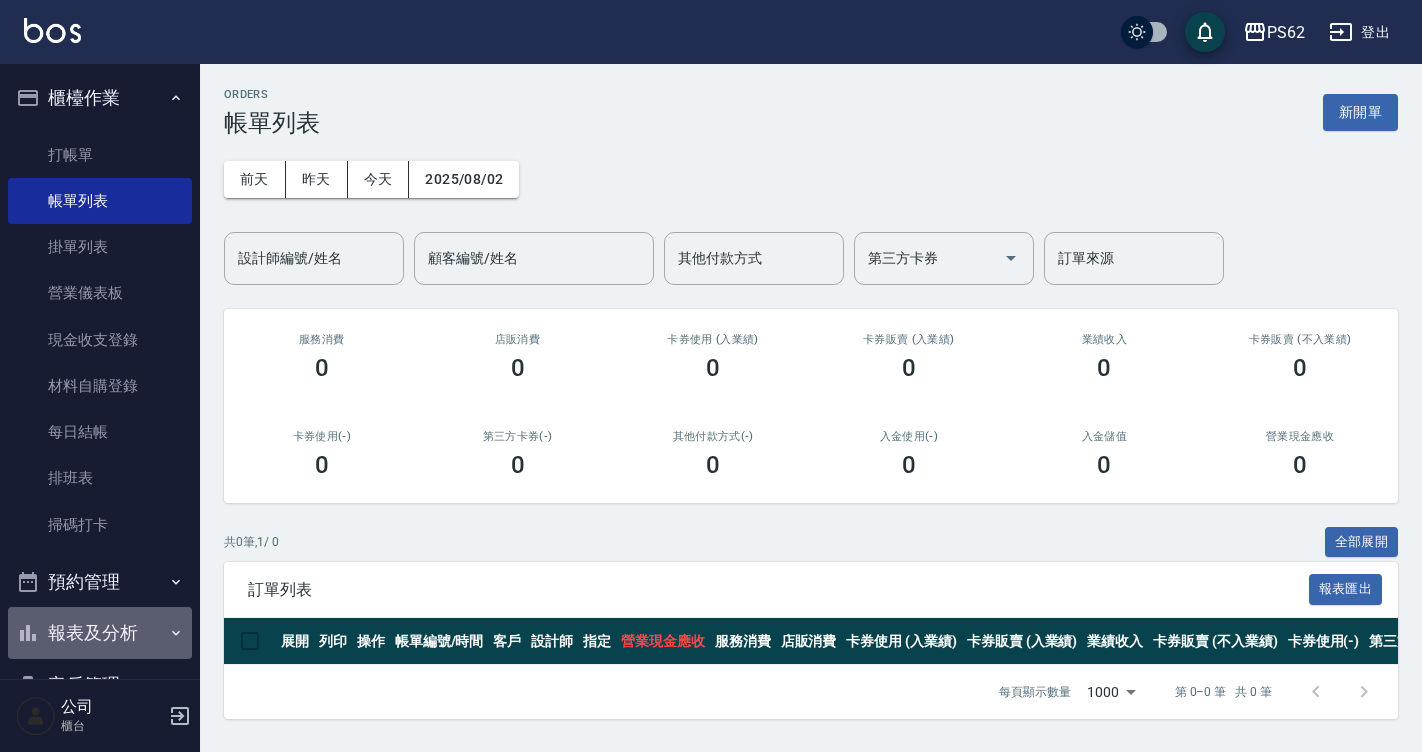 click on "報表及分析" at bounding box center (100, 633) 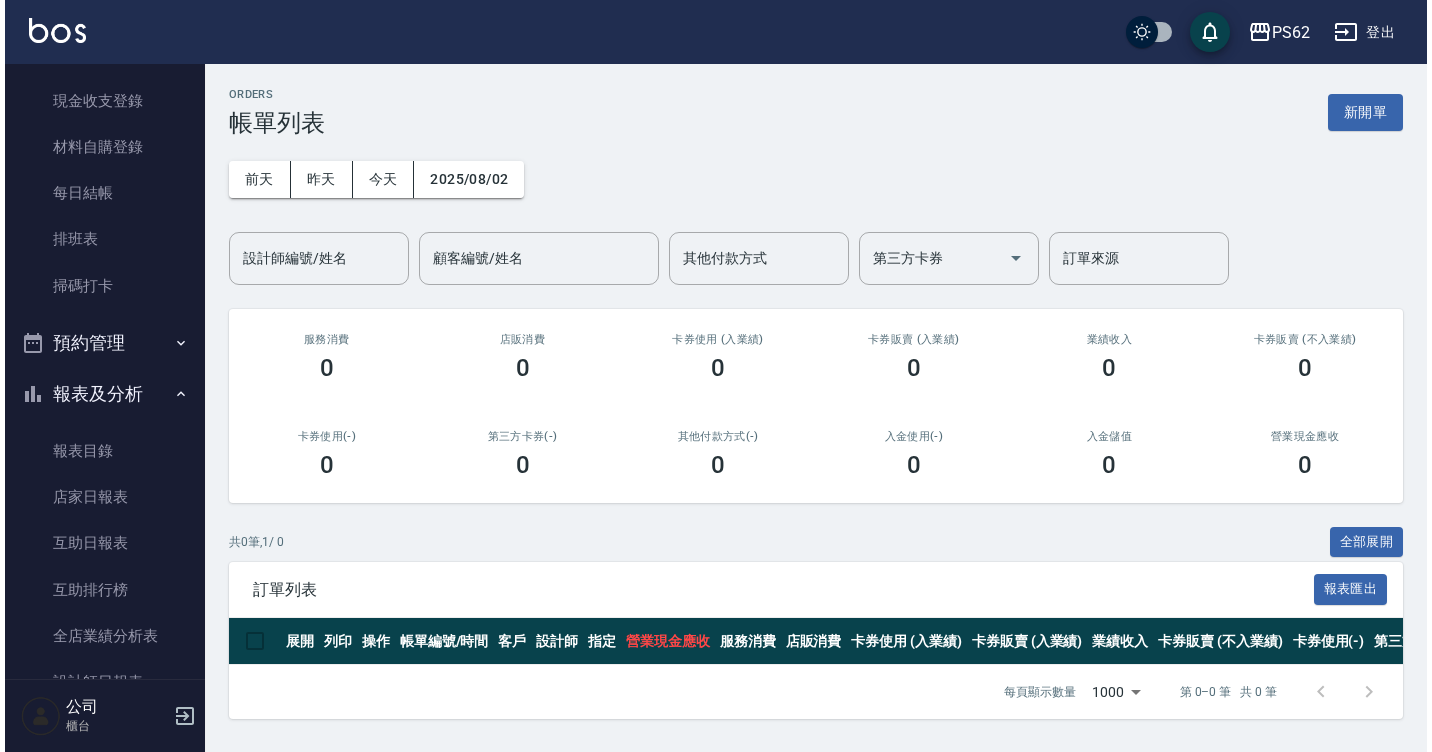 scroll, scrollTop: 244, scrollLeft: 0, axis: vertical 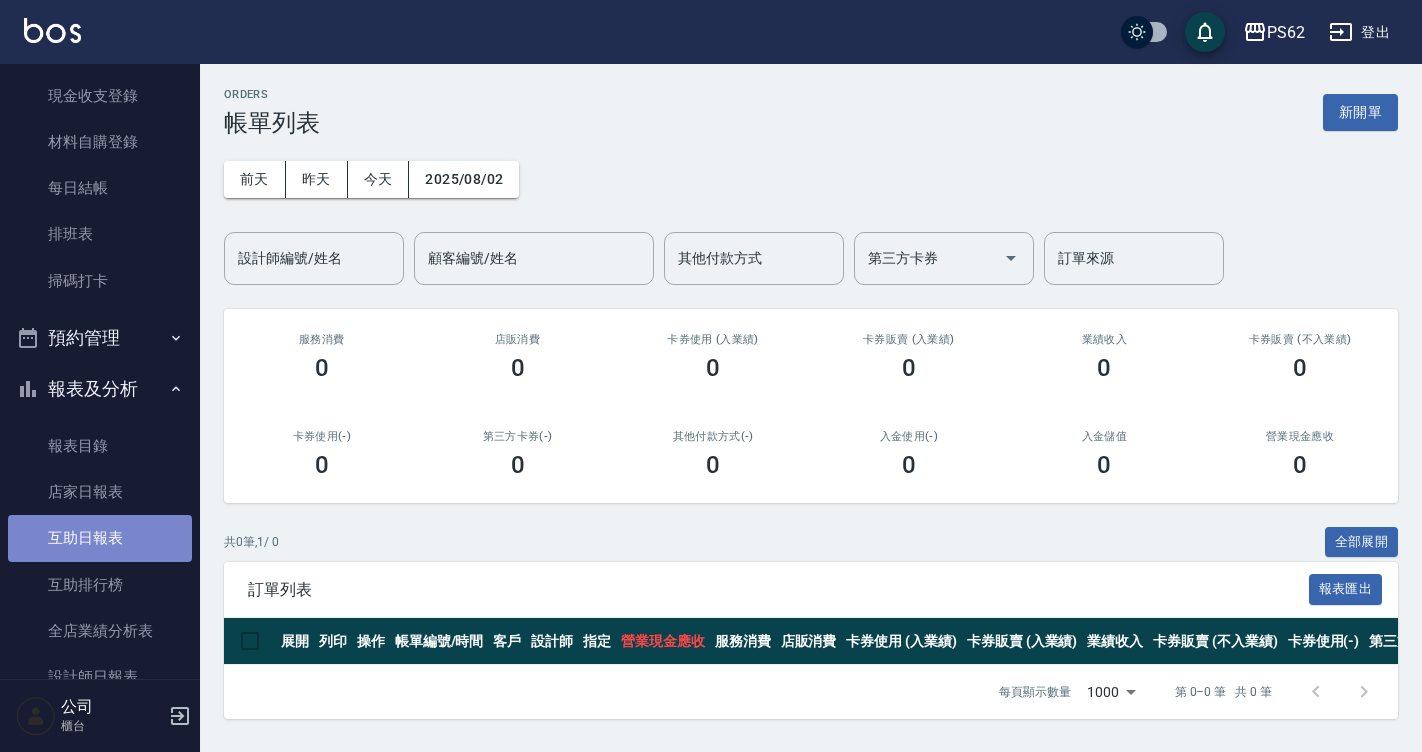 click on "互助日報表" at bounding box center [100, 538] 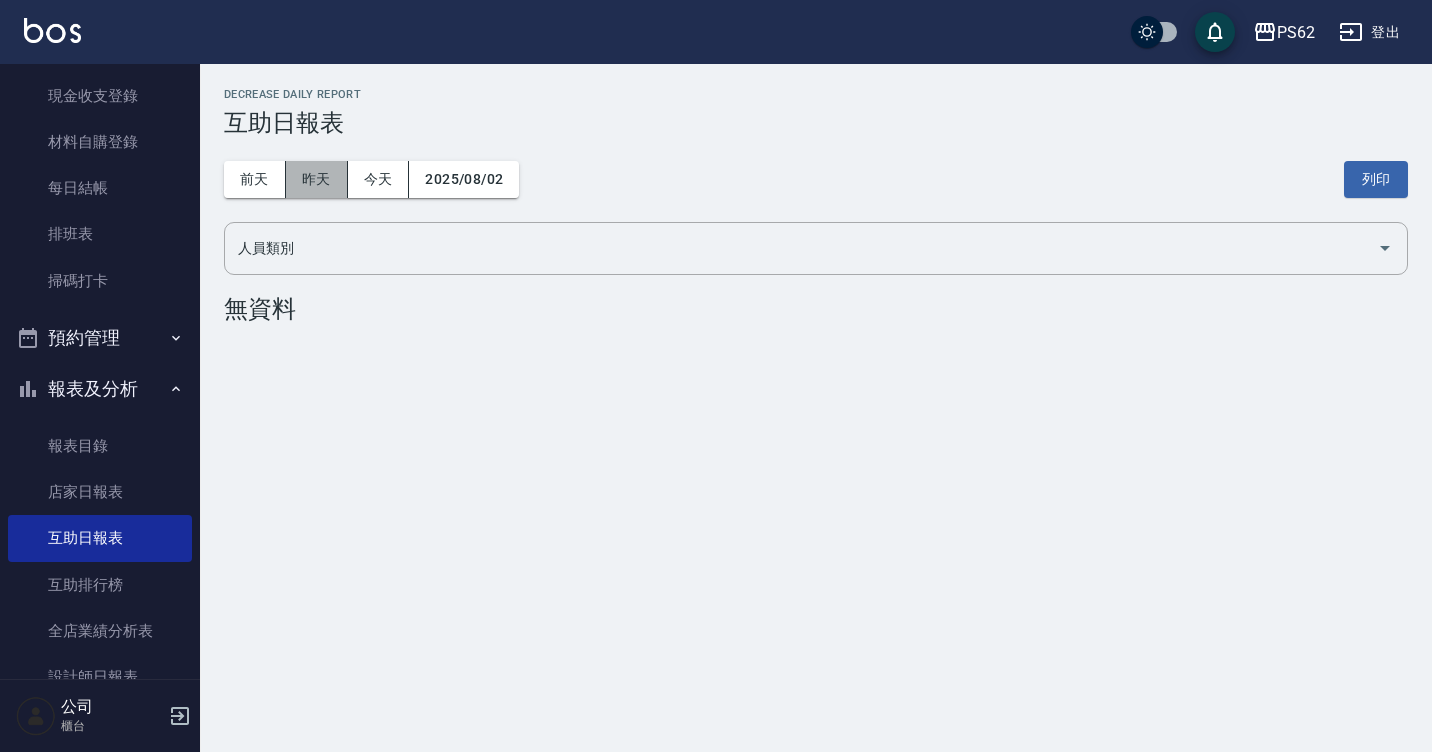 click on "昨天" at bounding box center (317, 179) 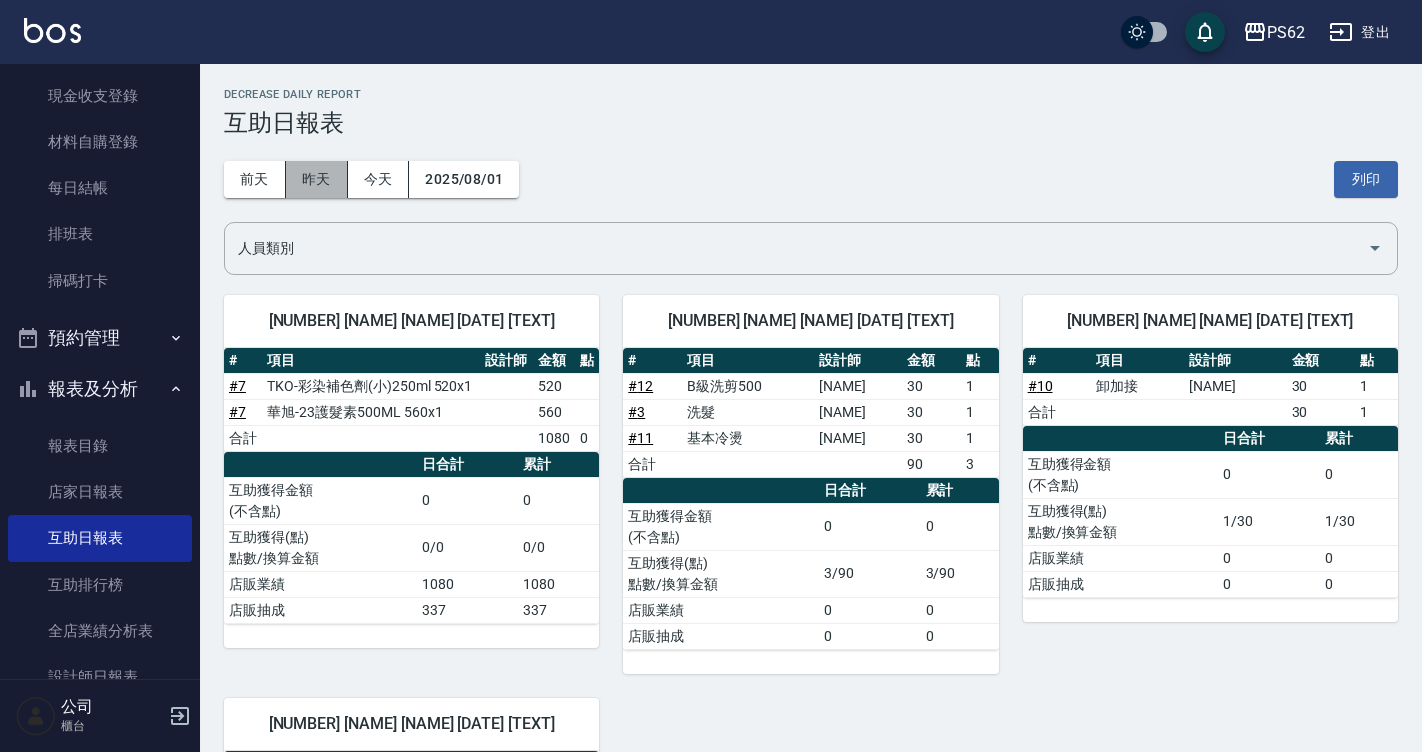 click on "昨天" at bounding box center [317, 179] 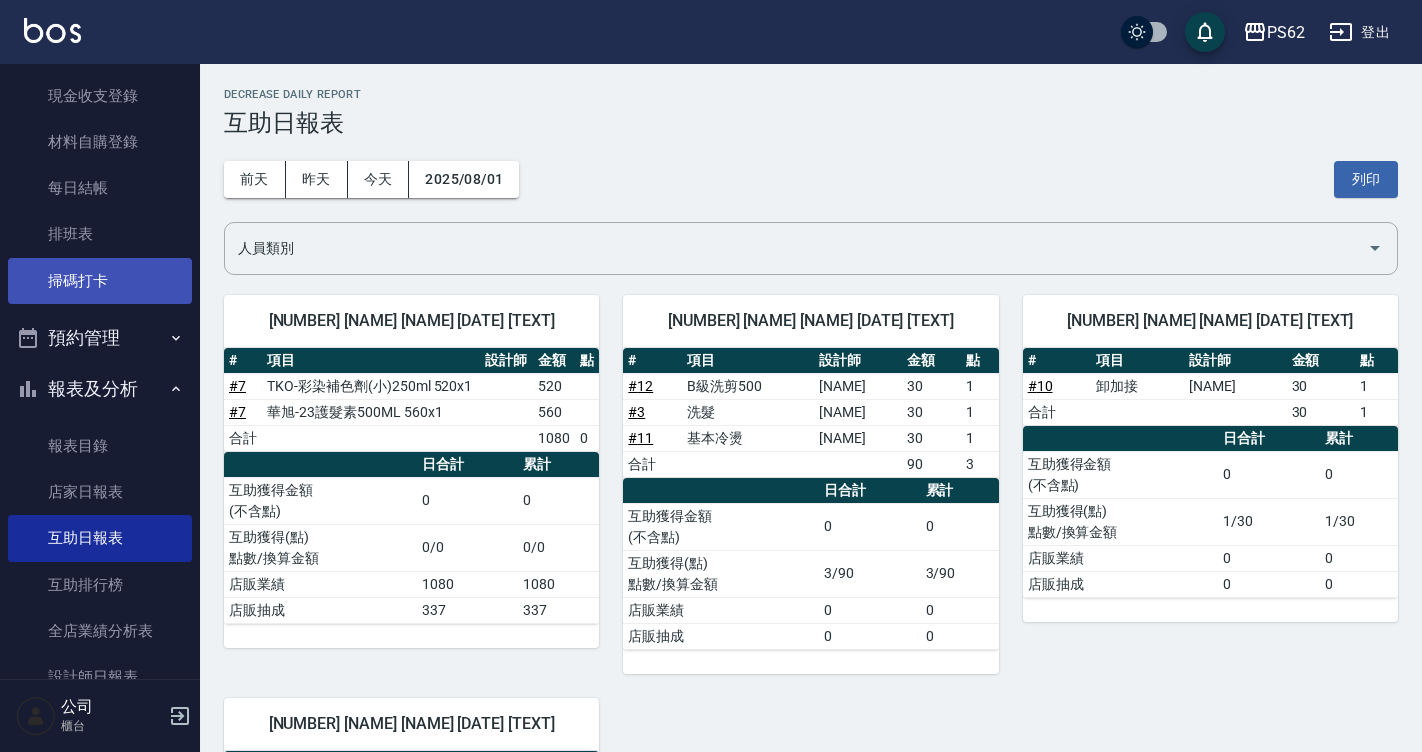 click on "掃碼打卡" at bounding box center (100, 281) 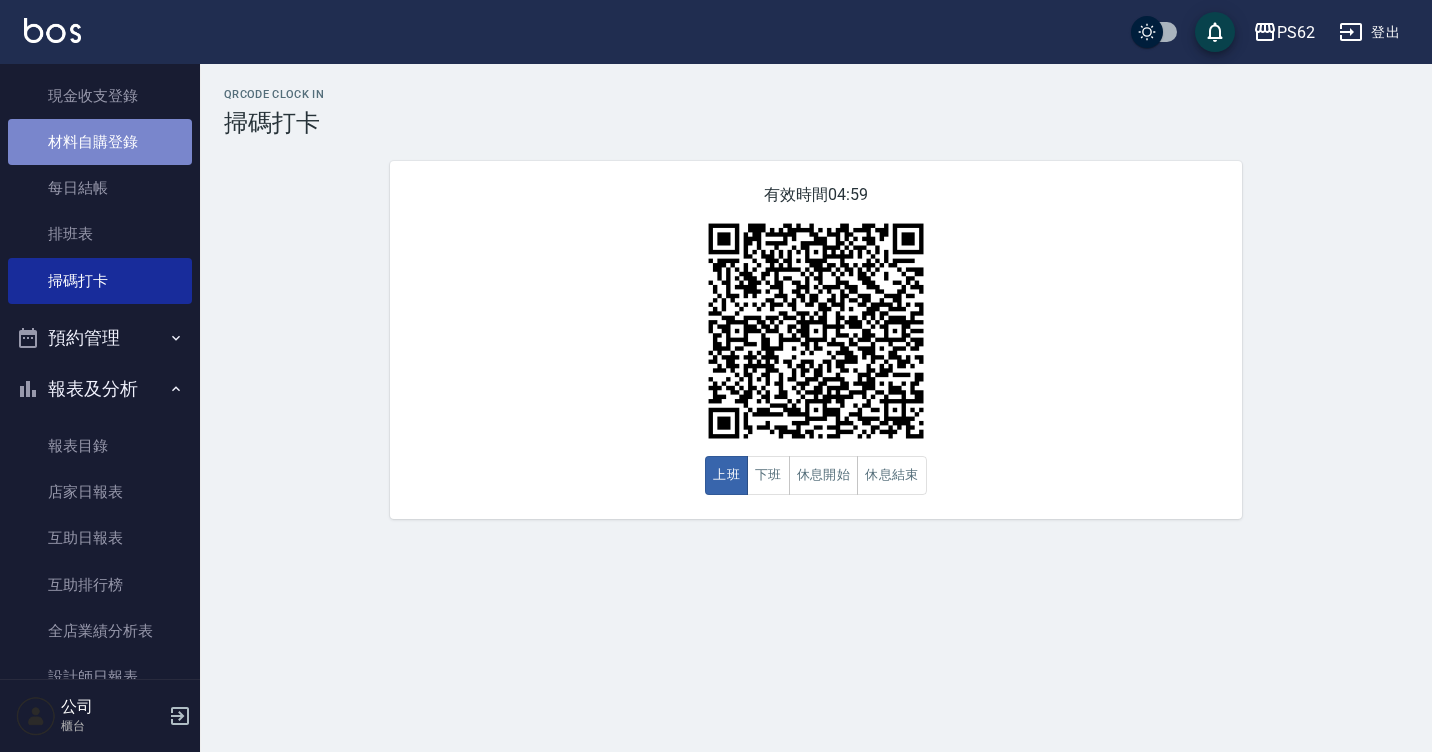 click on "材料自購登錄" at bounding box center (100, 142) 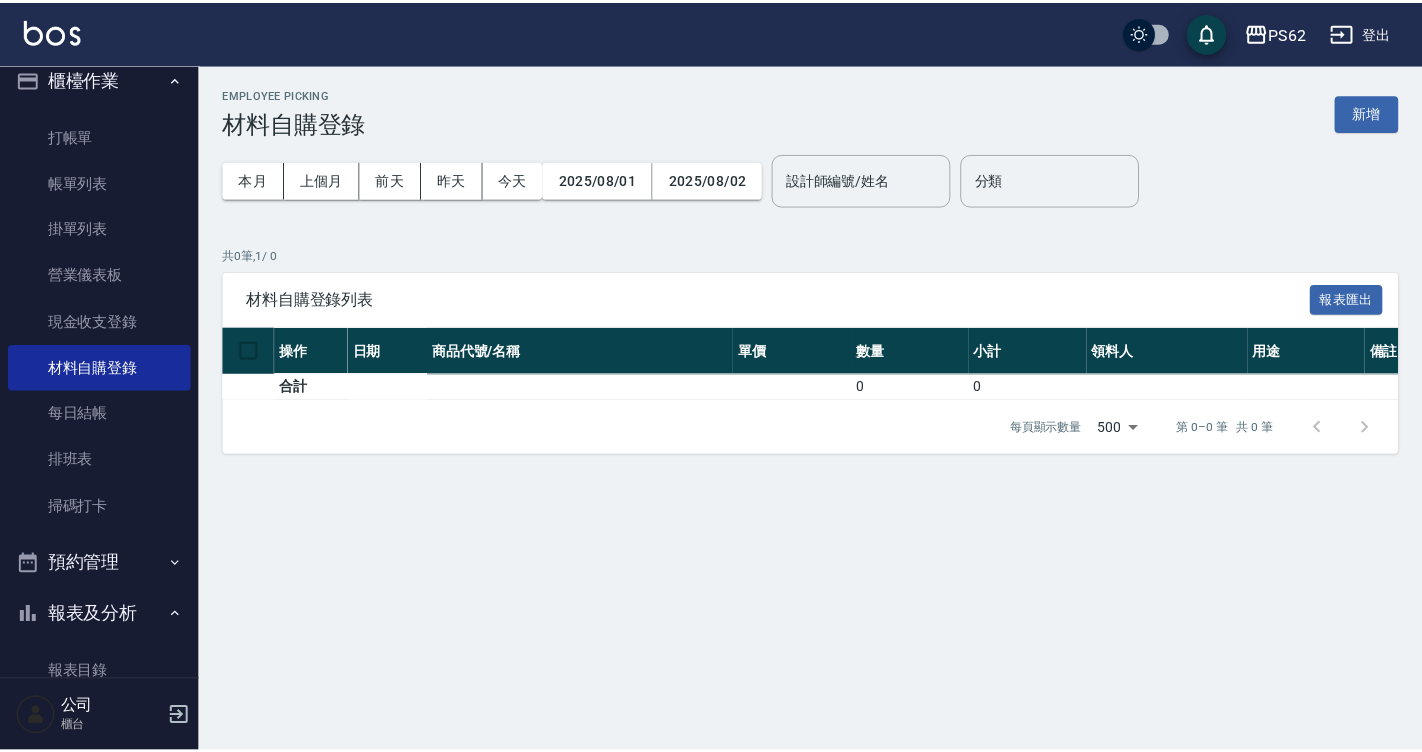 scroll, scrollTop: 0, scrollLeft: 0, axis: both 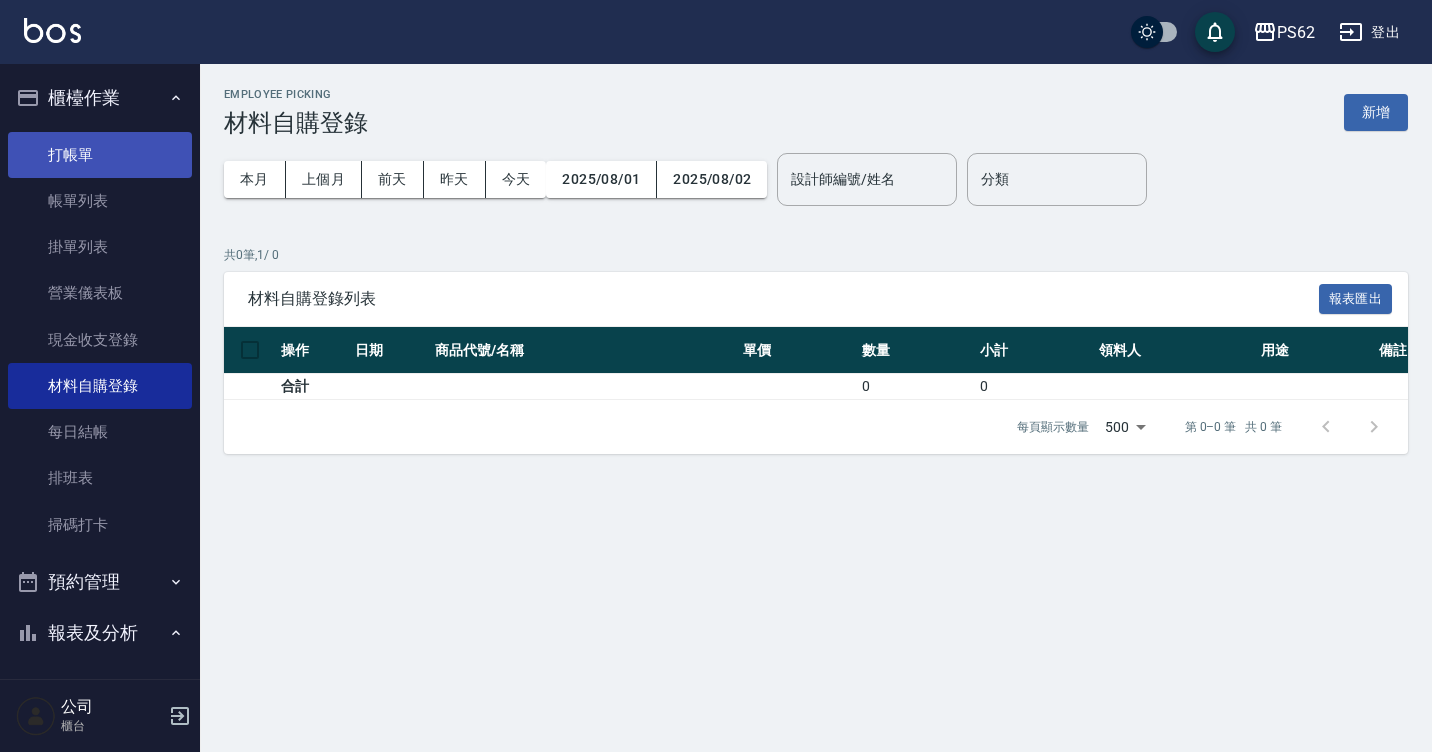 click on "打帳單" at bounding box center [100, 155] 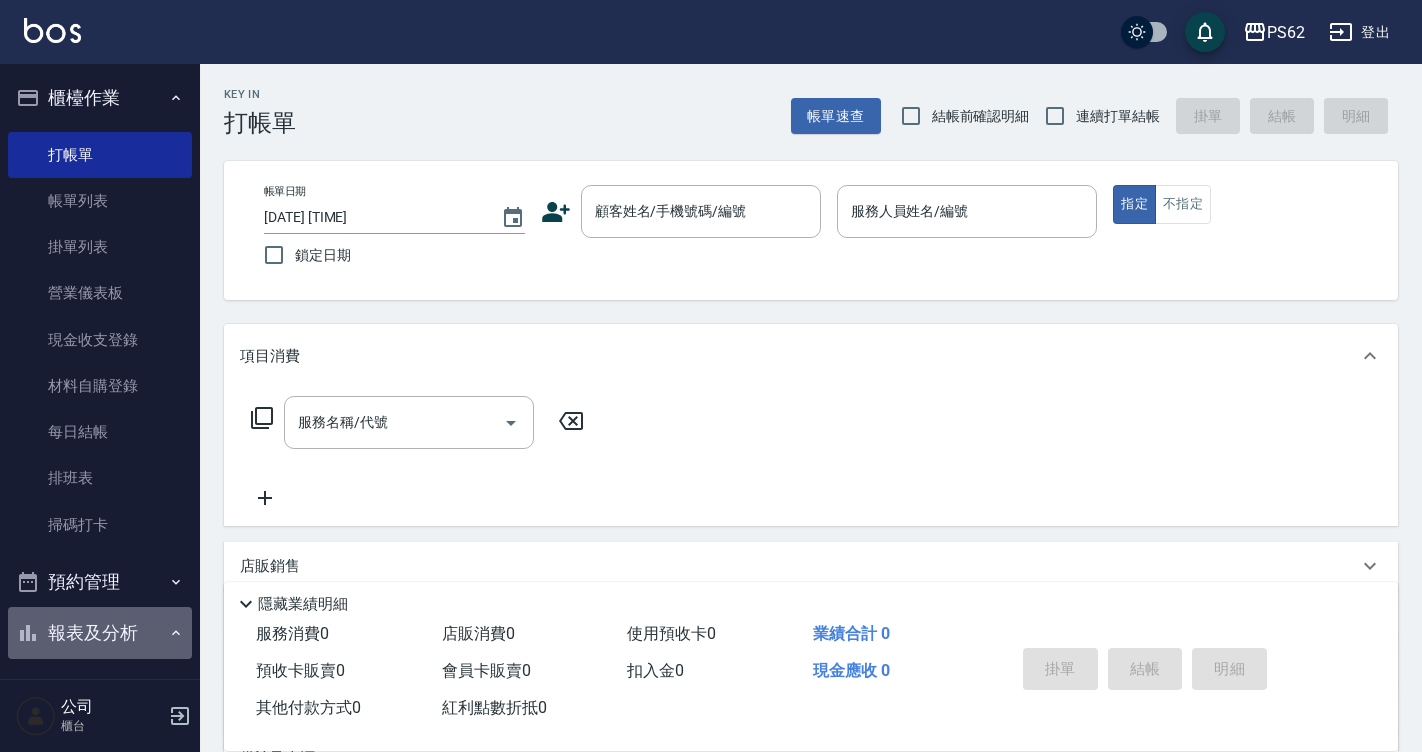 click 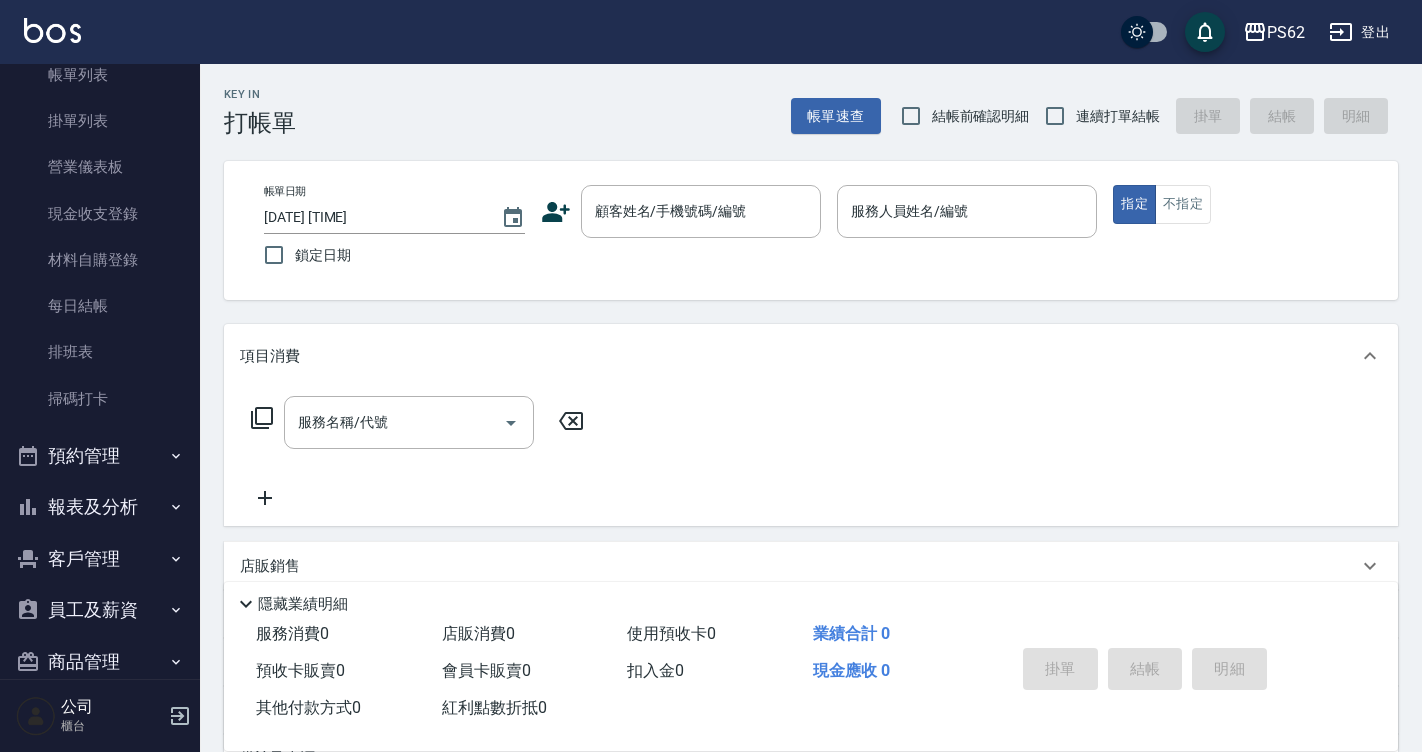 scroll, scrollTop: 129, scrollLeft: 0, axis: vertical 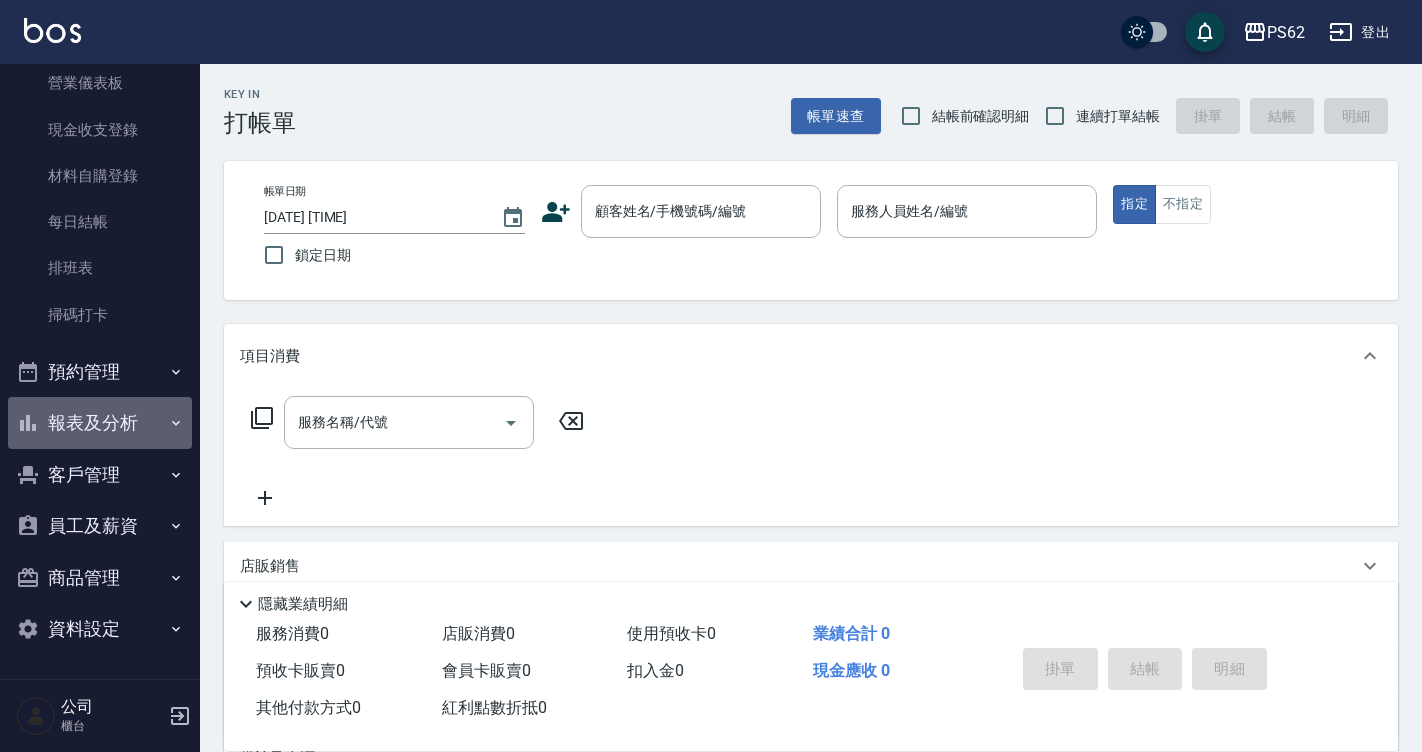 click on "報表及分析" at bounding box center [100, 423] 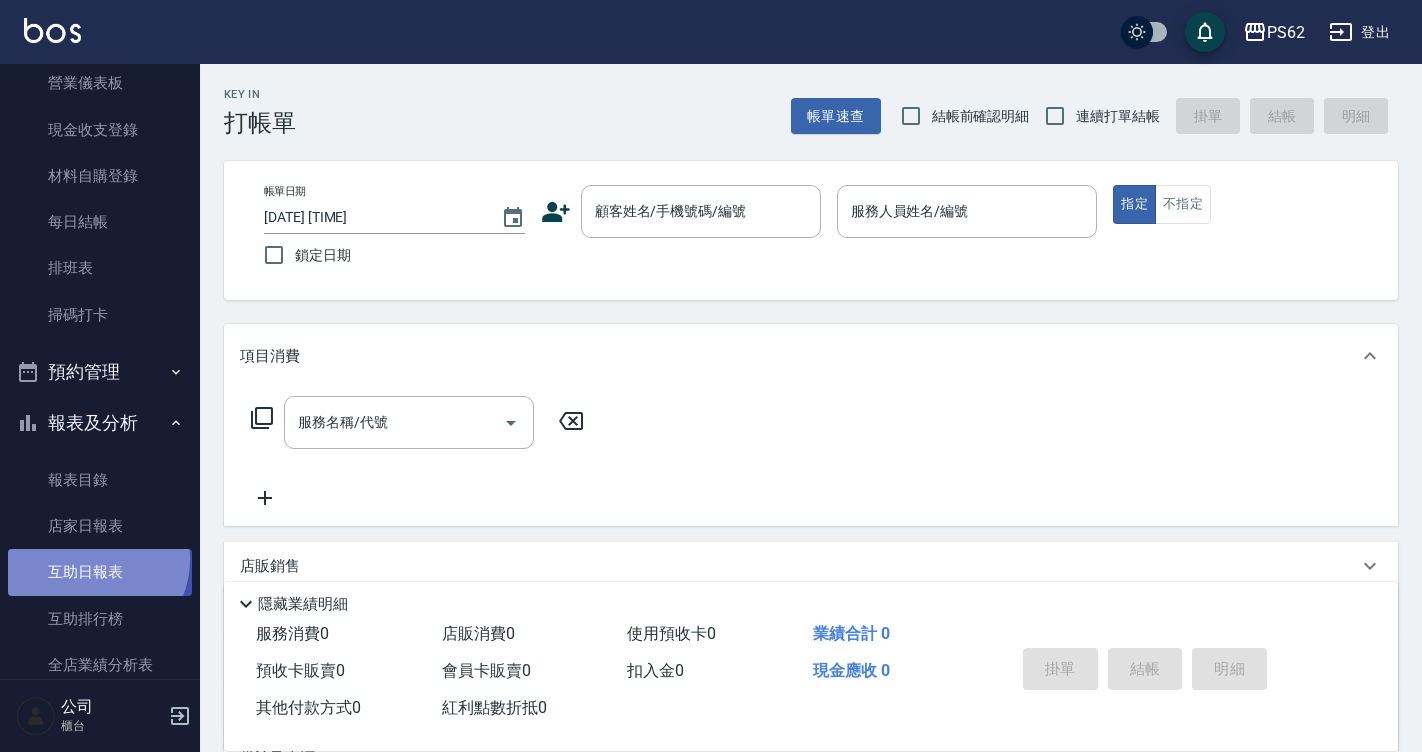 click on "互助日報表" at bounding box center (100, 572) 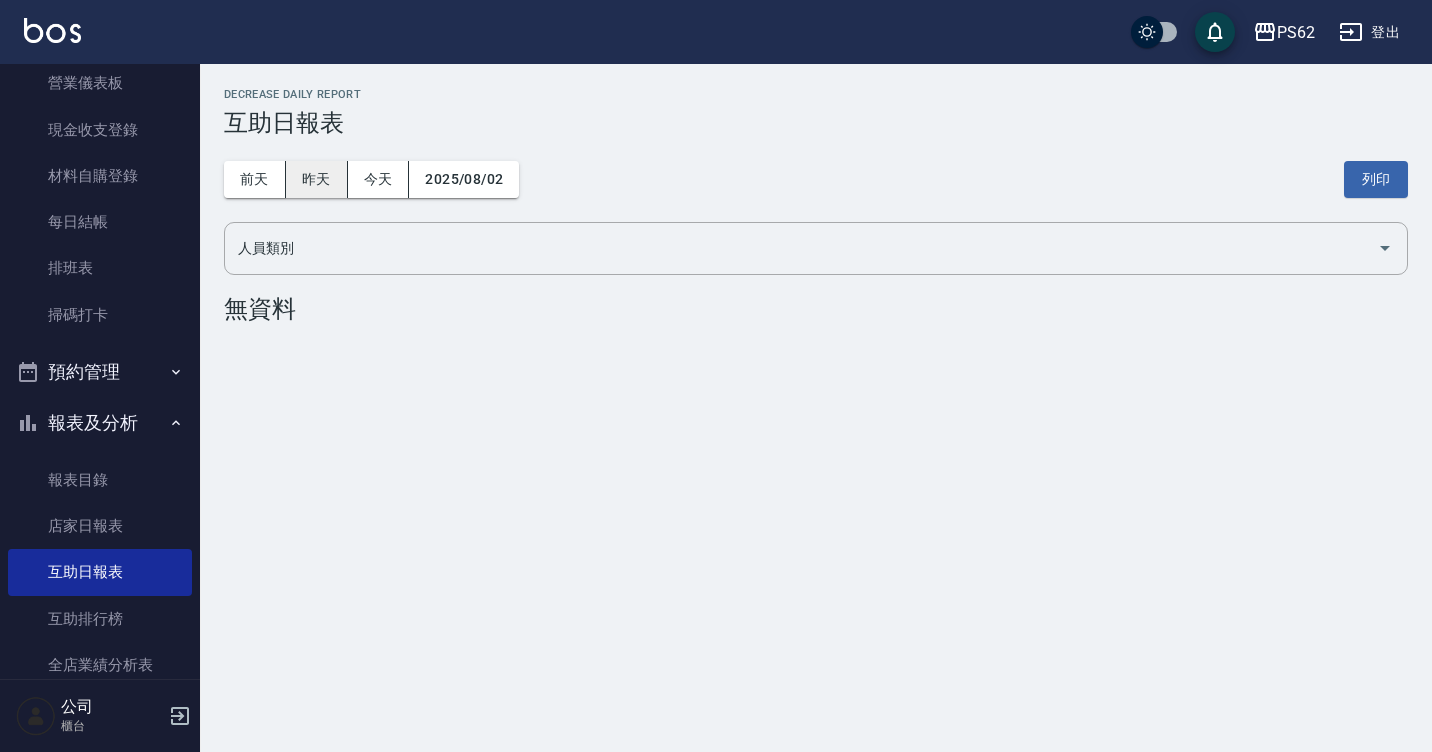 click on "昨天" at bounding box center (317, 179) 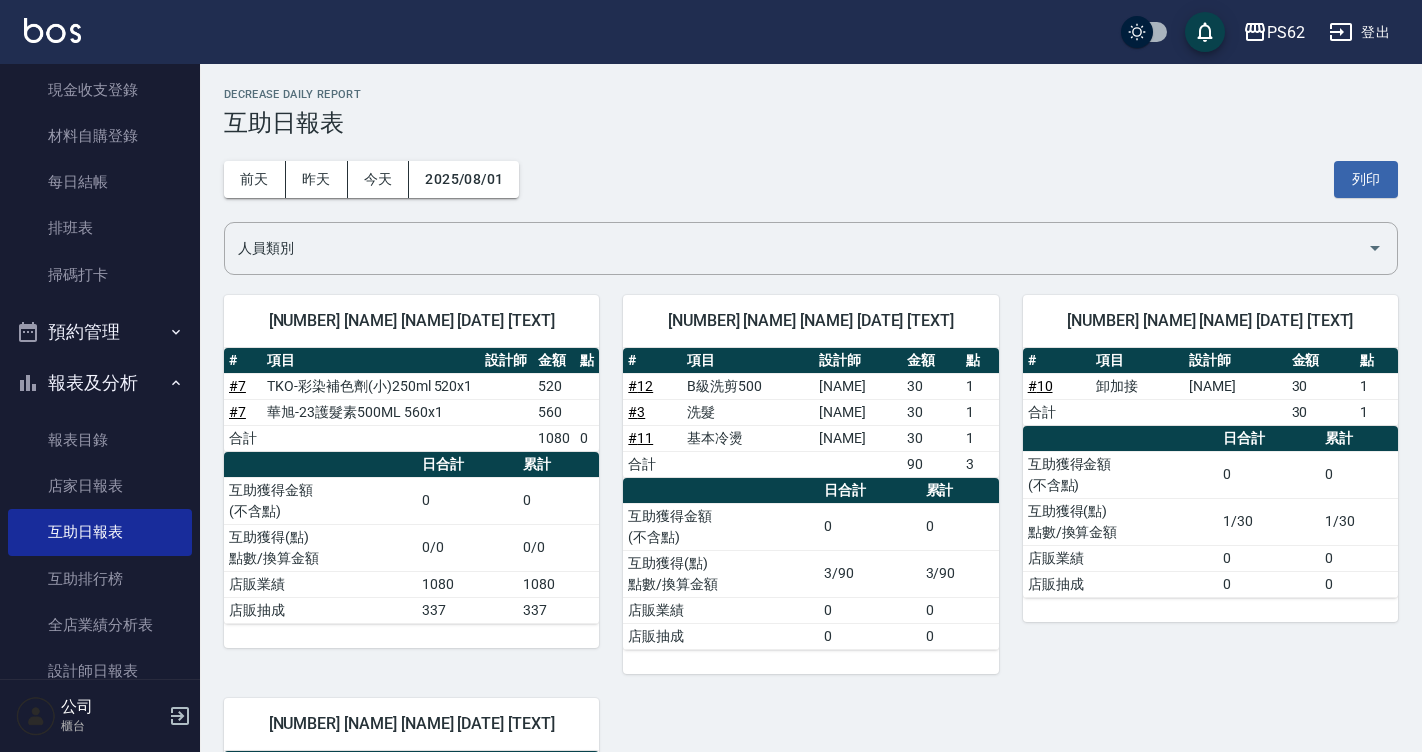 scroll, scrollTop: 281, scrollLeft: 0, axis: vertical 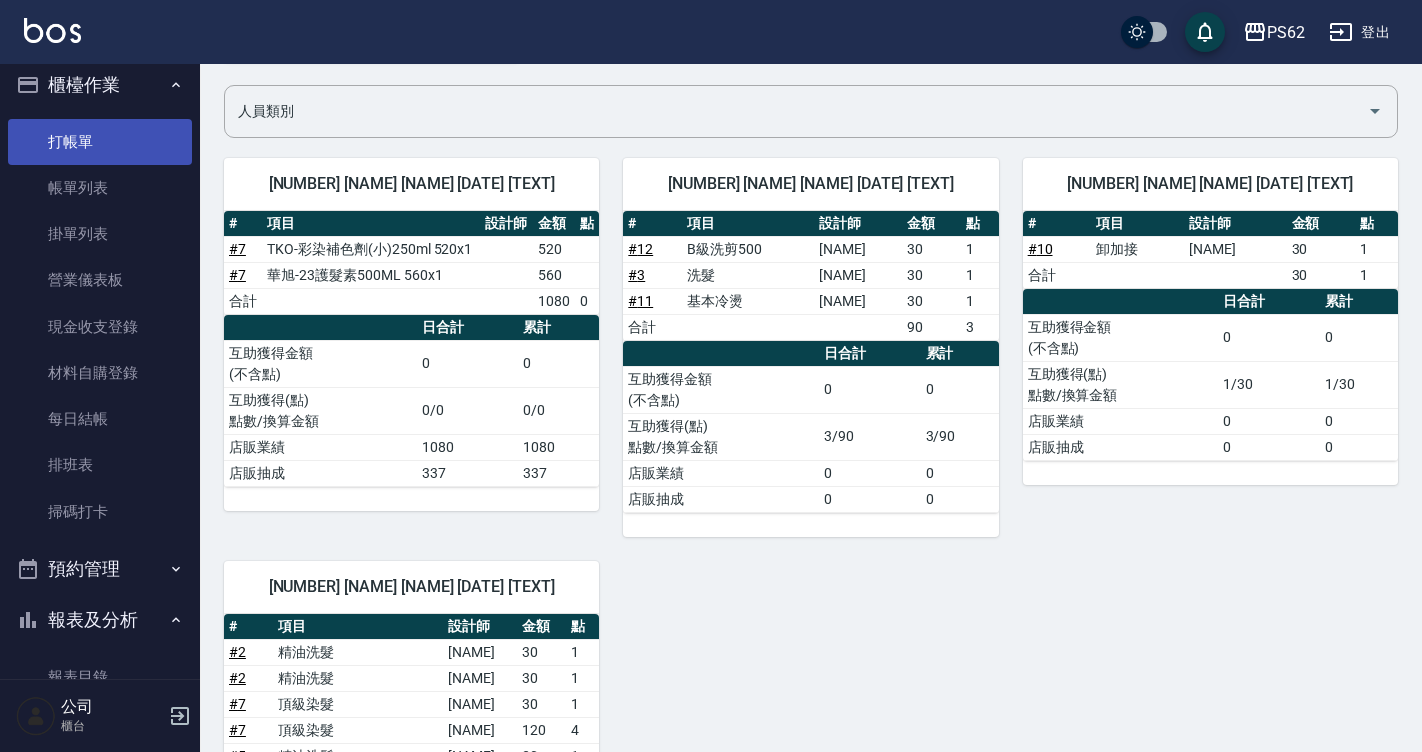 click on "打帳單" at bounding box center (100, 142) 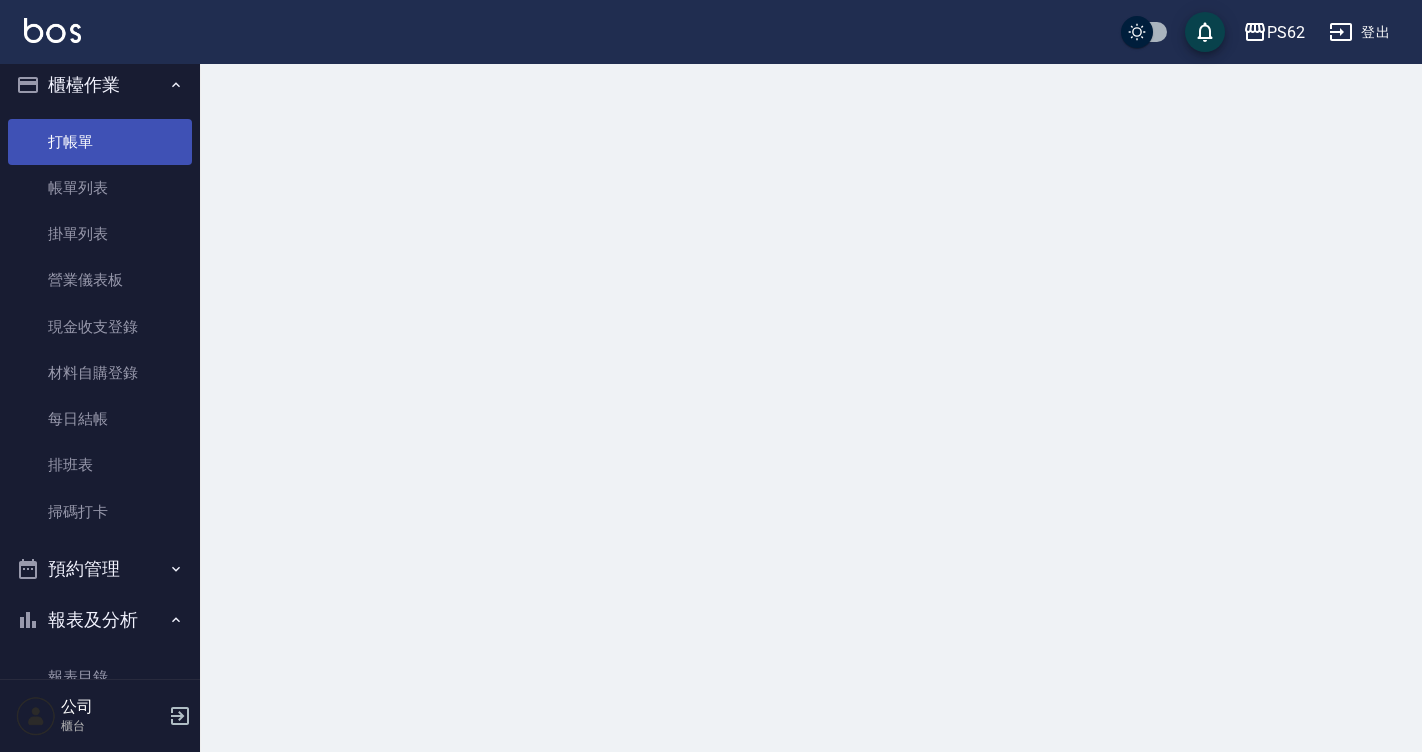 scroll, scrollTop: 0, scrollLeft: 0, axis: both 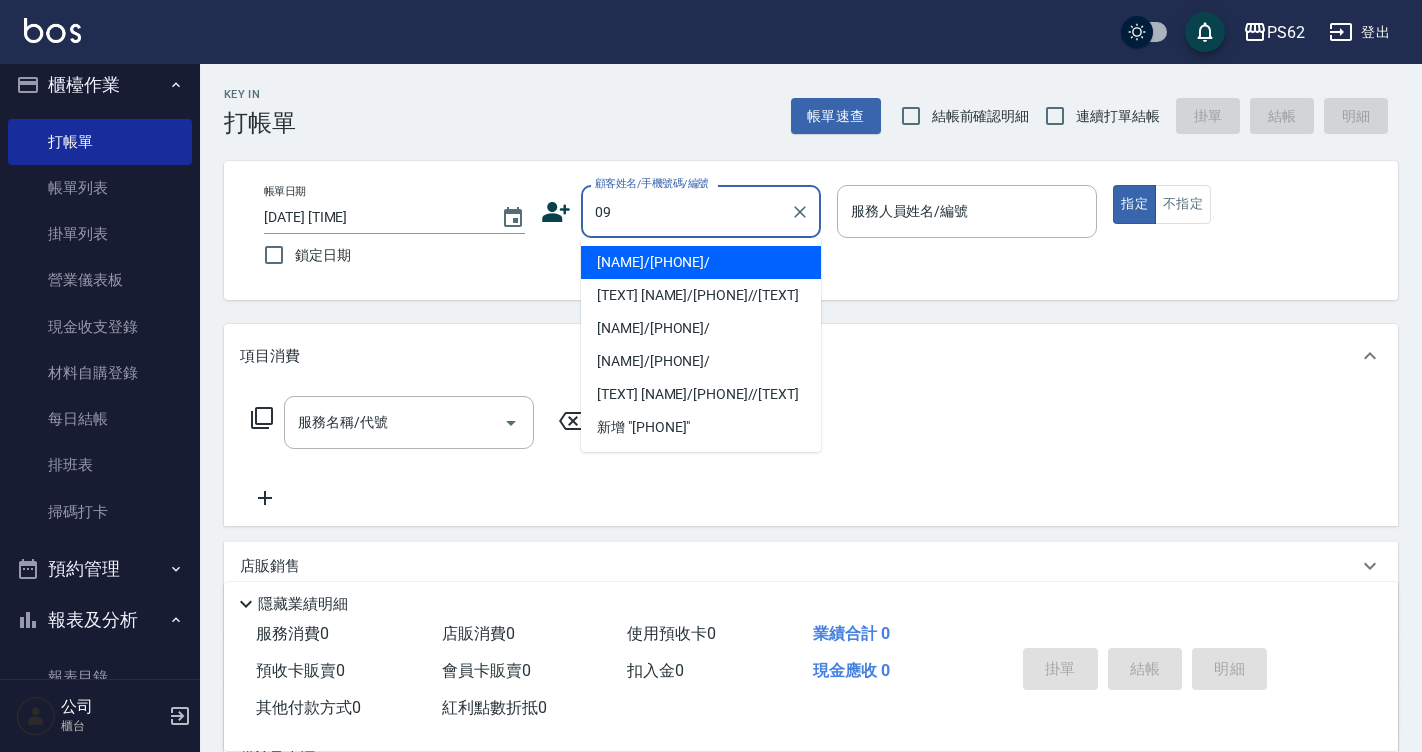 type on "0" 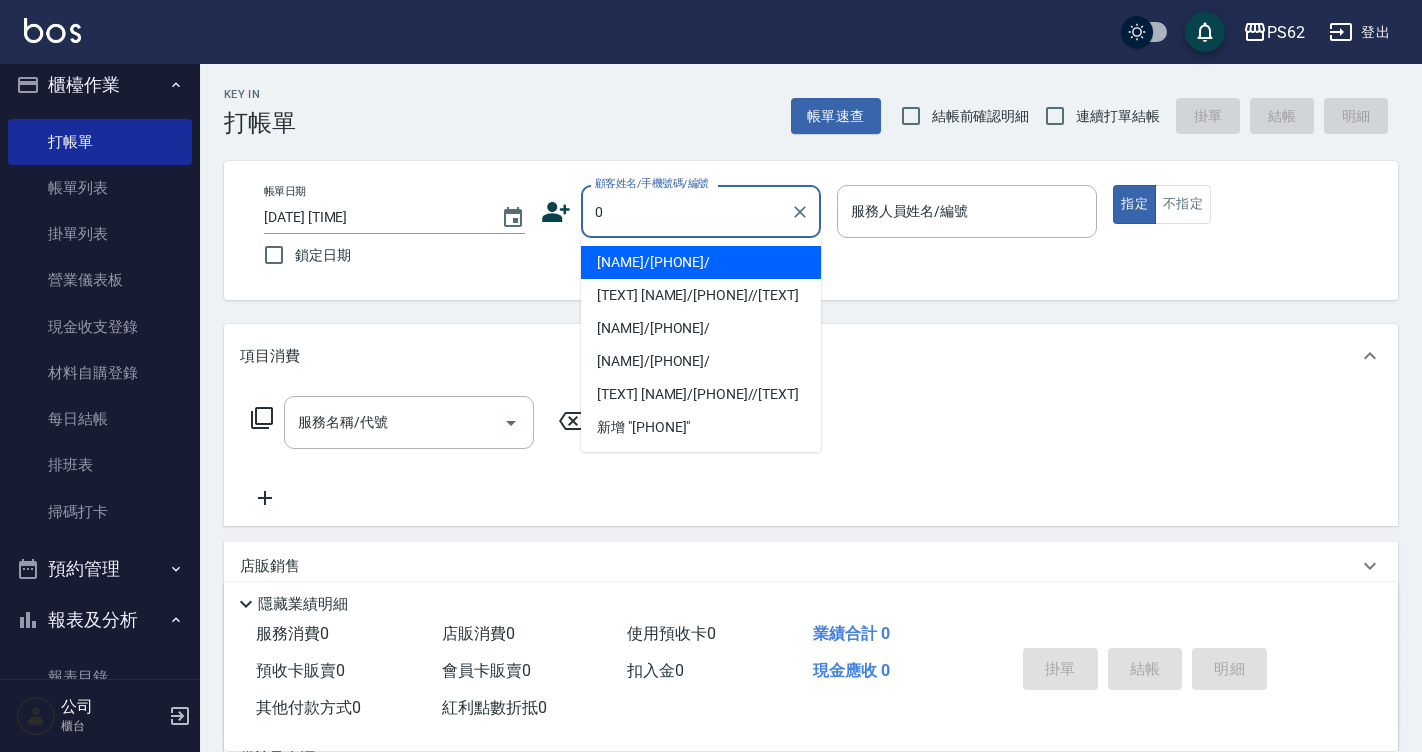 type 